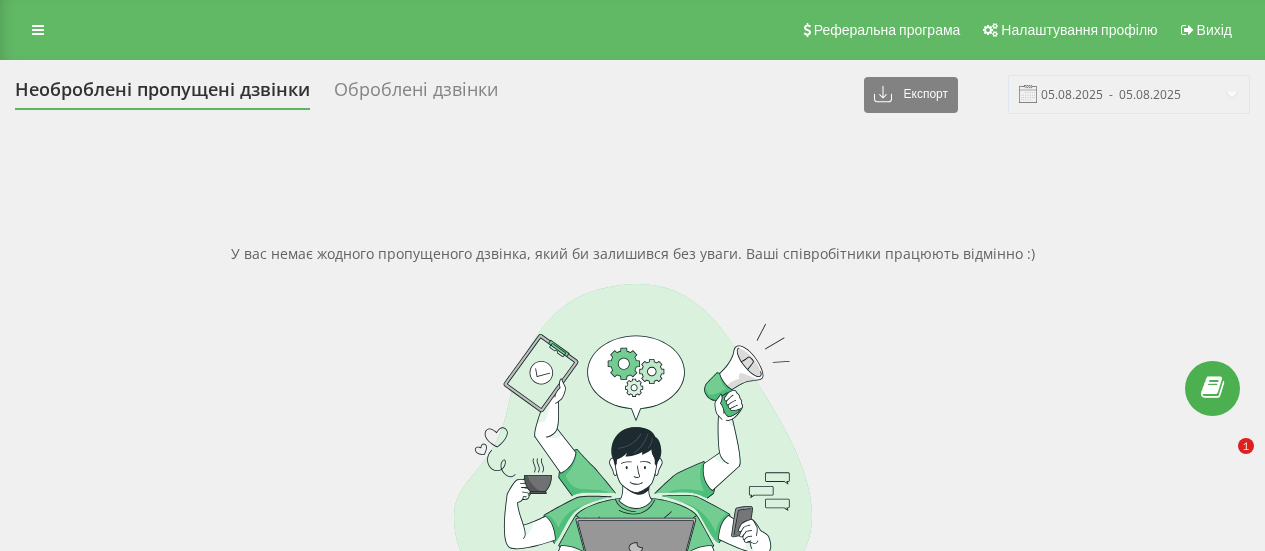 scroll, scrollTop: 0, scrollLeft: 0, axis: both 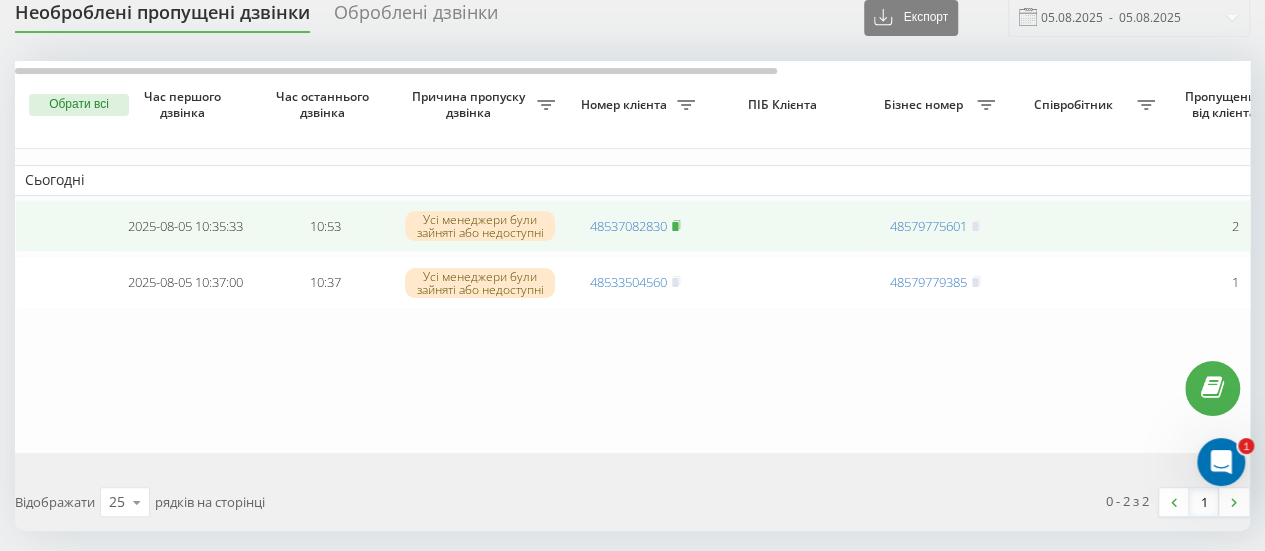 click at bounding box center (676, 226) 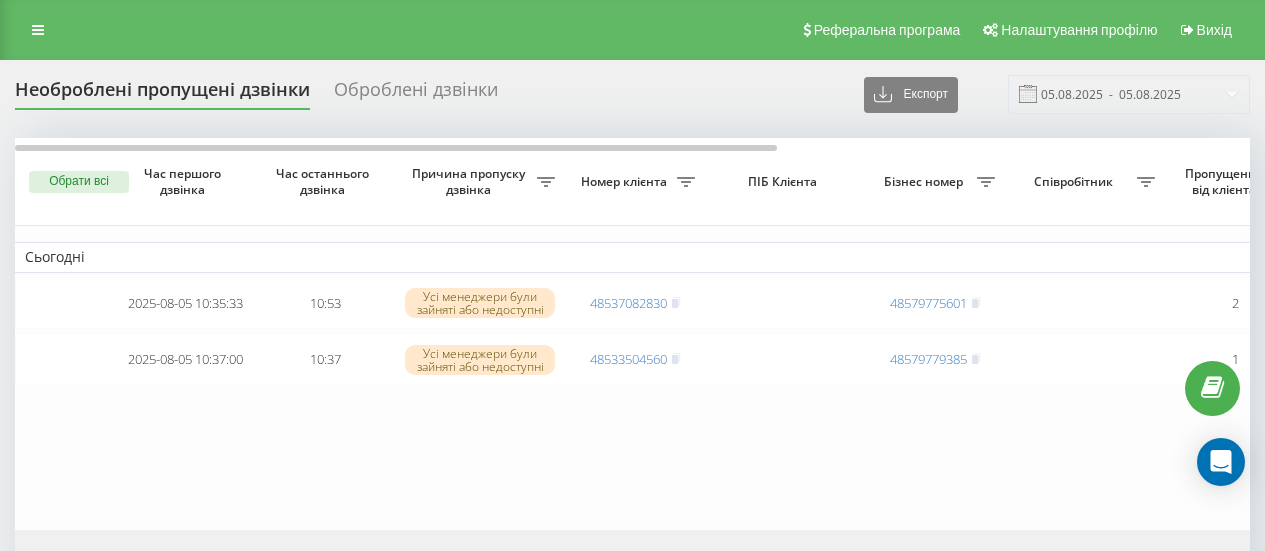 scroll, scrollTop: 77, scrollLeft: 0, axis: vertical 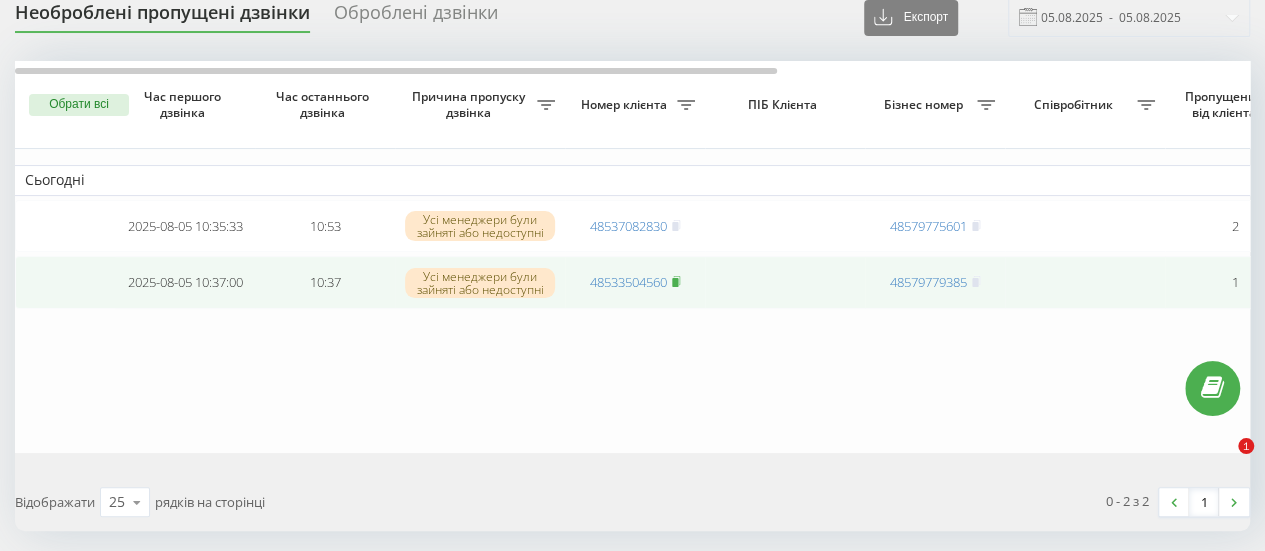 click 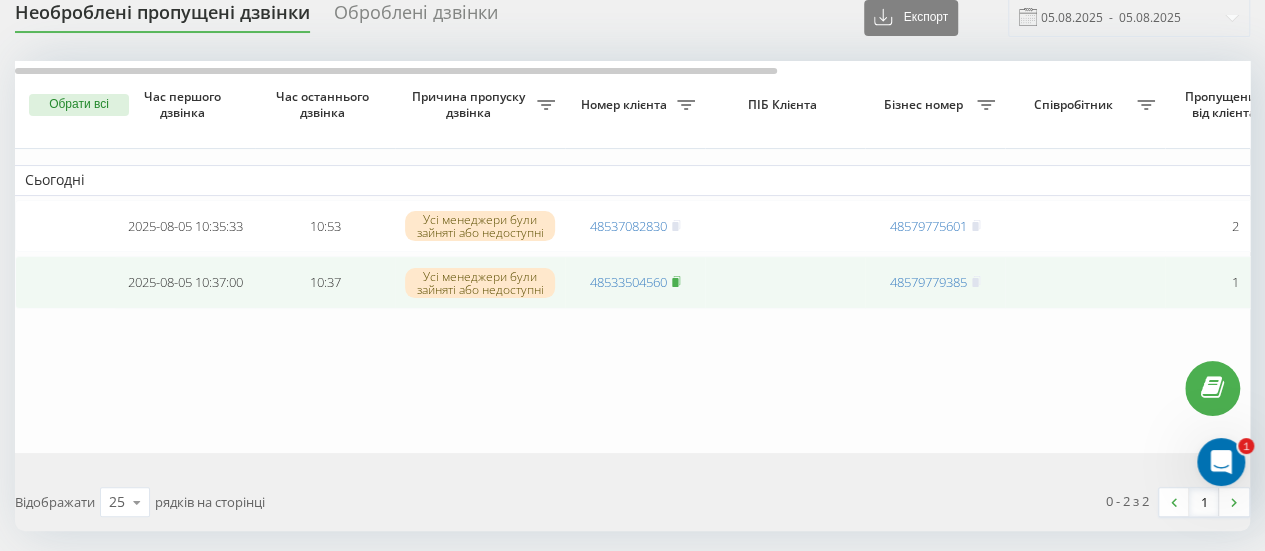 scroll, scrollTop: 0, scrollLeft: 0, axis: both 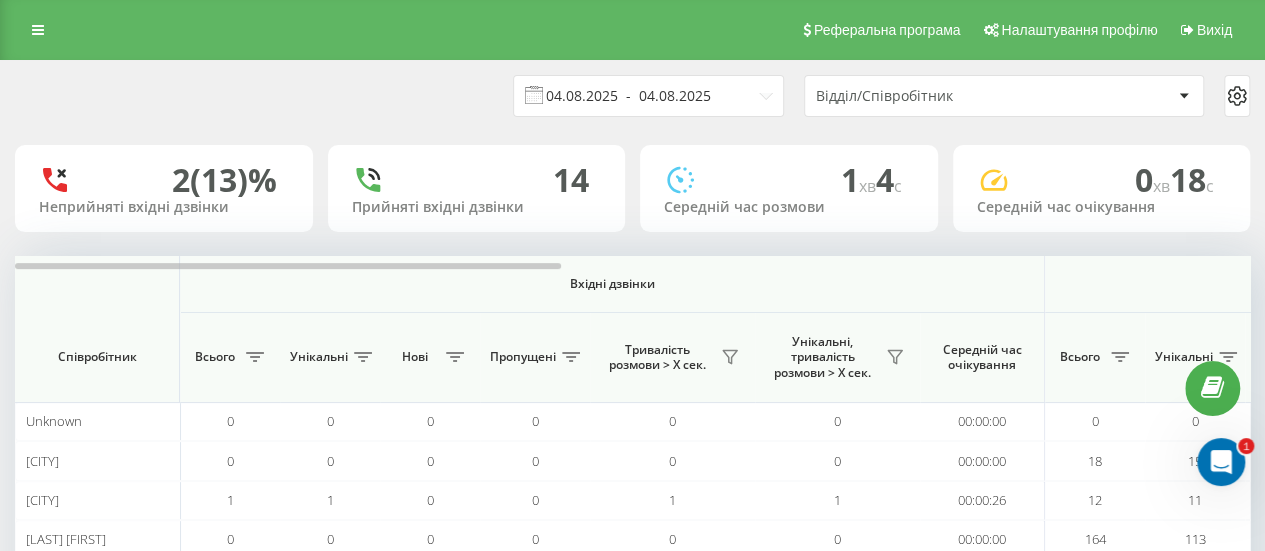 click on "04.08.2025  -  04.08.2025" at bounding box center [648, 96] 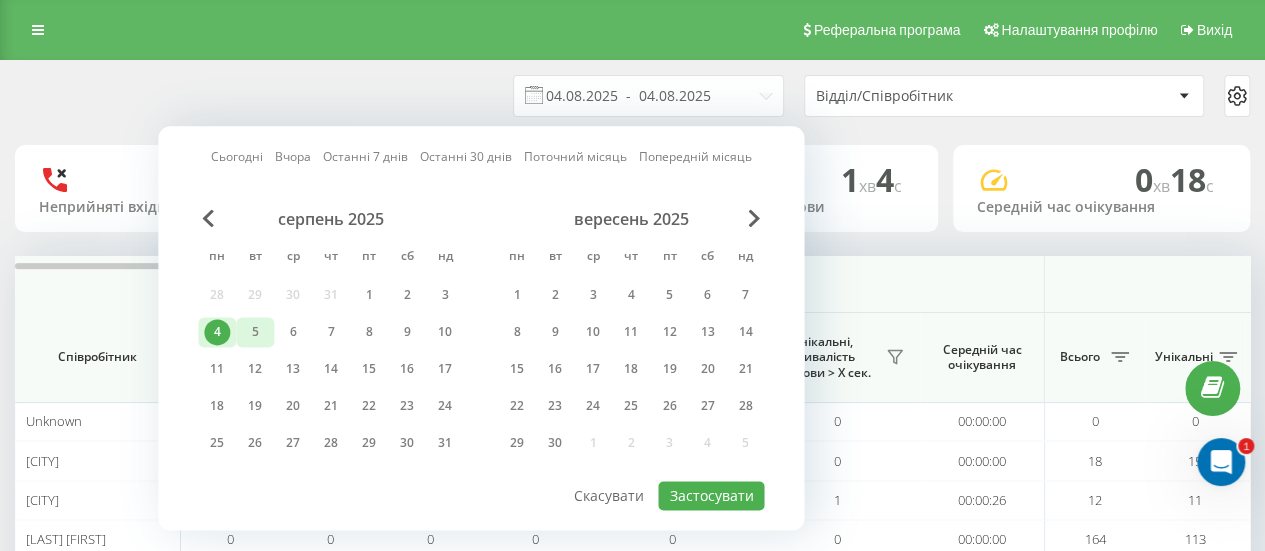 click on "5" at bounding box center [255, 332] 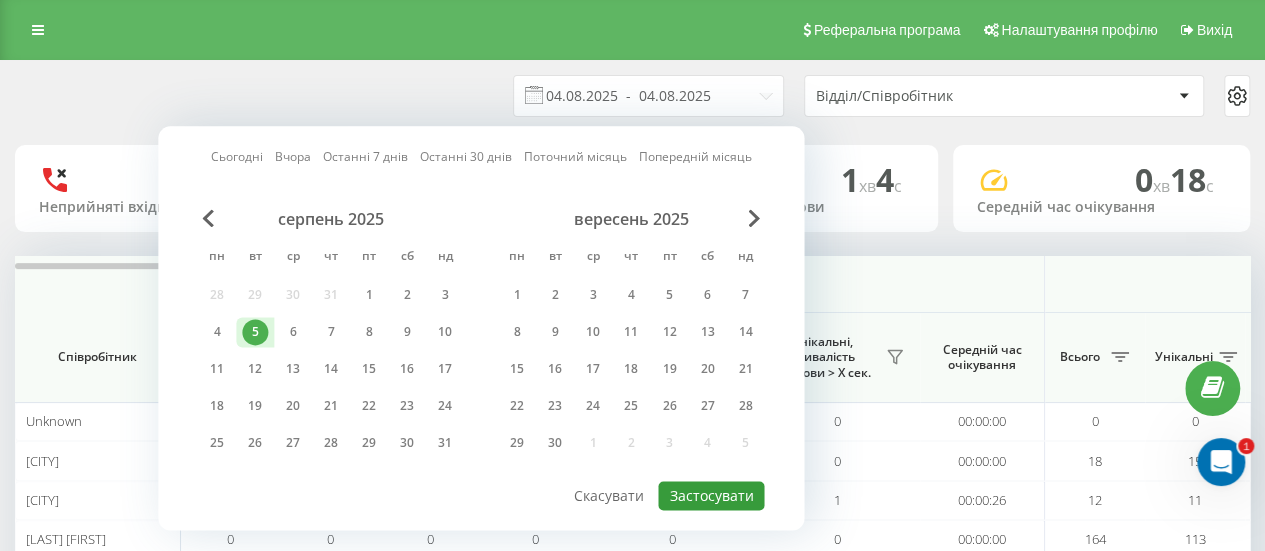 click on "Застосувати" at bounding box center (711, 495) 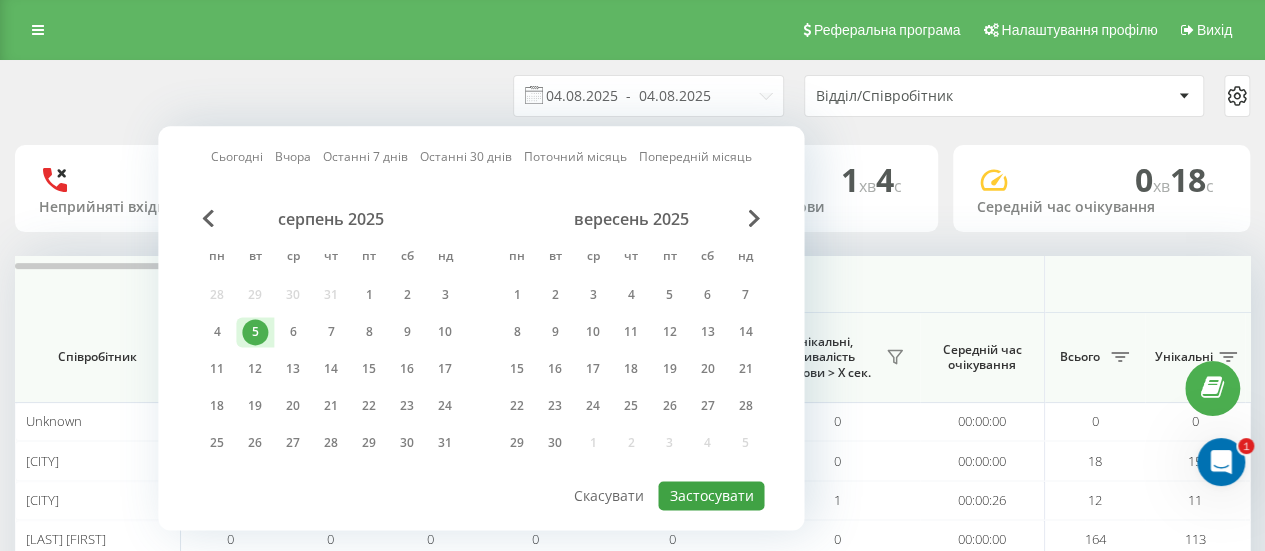 type on "05.08.2025  -  05.08.2025" 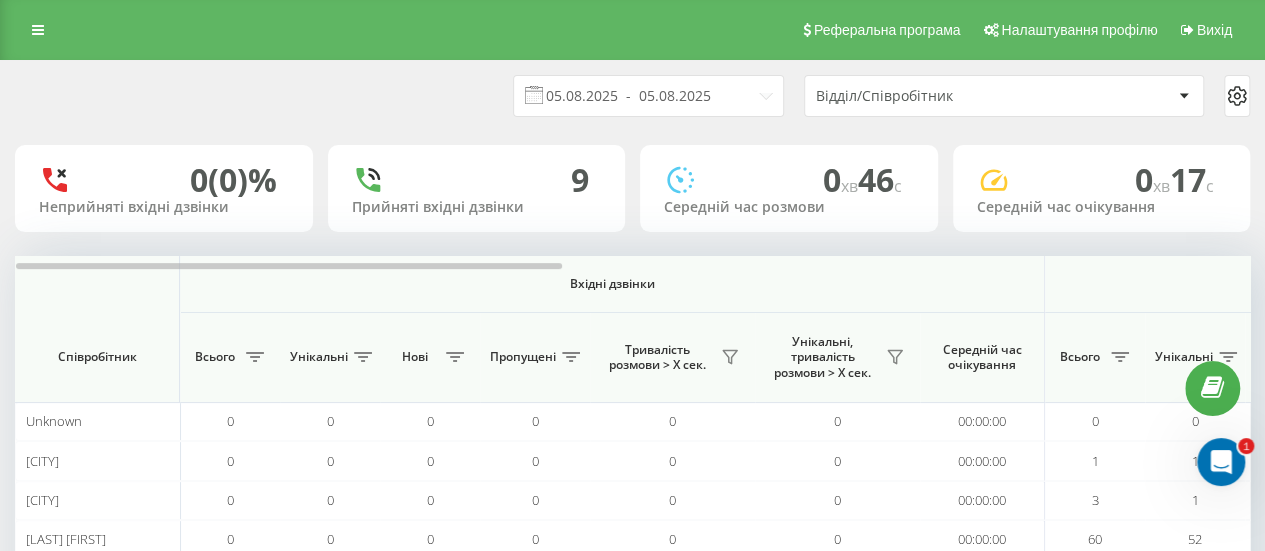 scroll, scrollTop: 0, scrollLeft: 0, axis: both 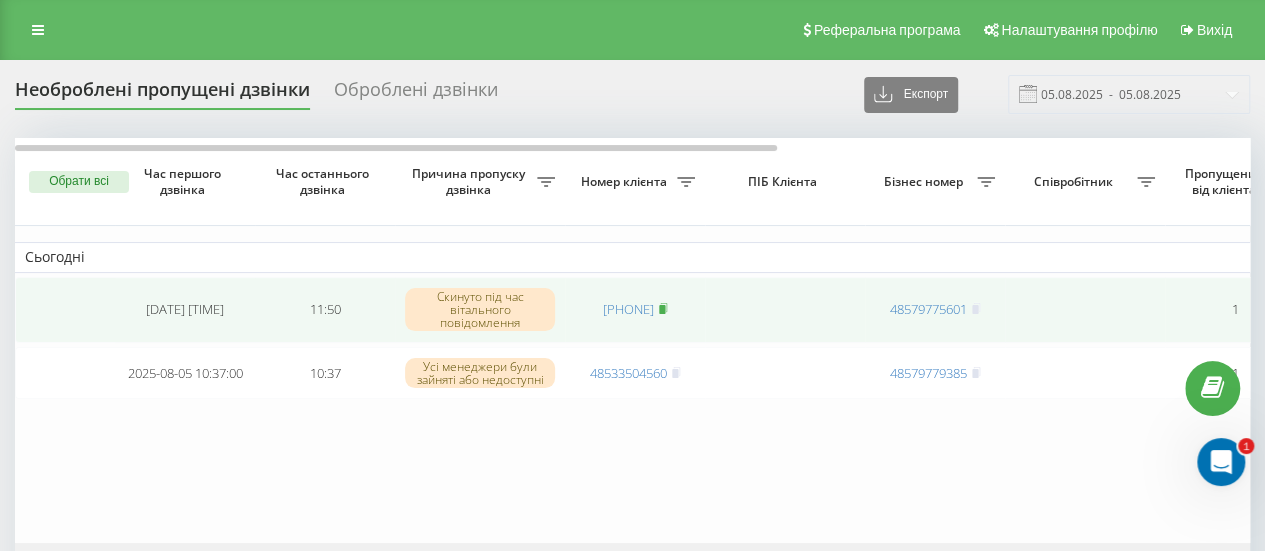 click 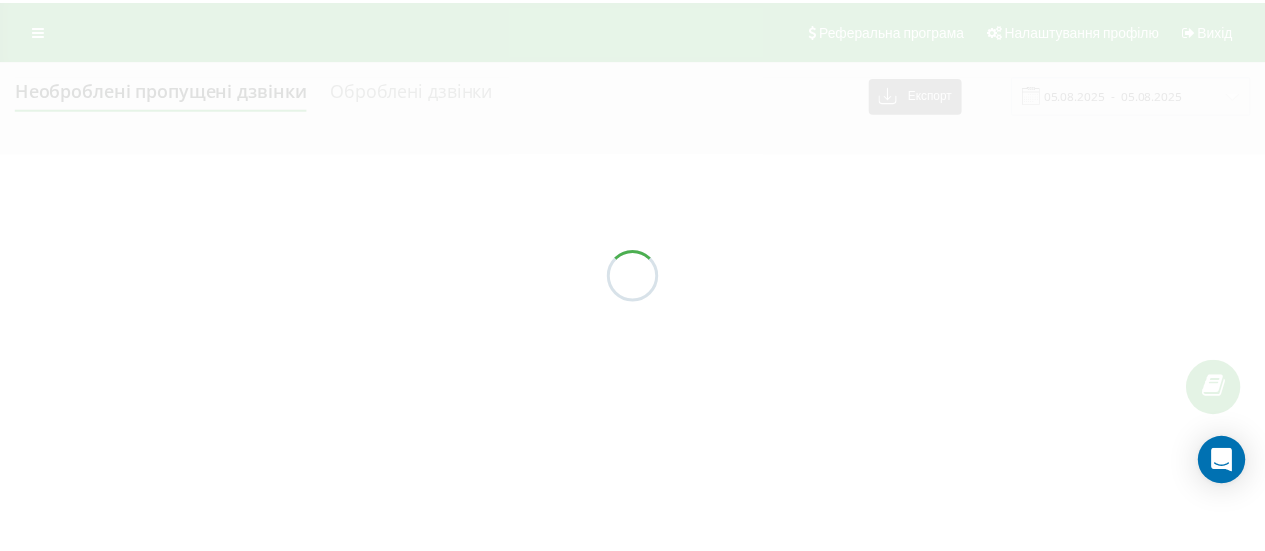 scroll, scrollTop: 0, scrollLeft: 0, axis: both 